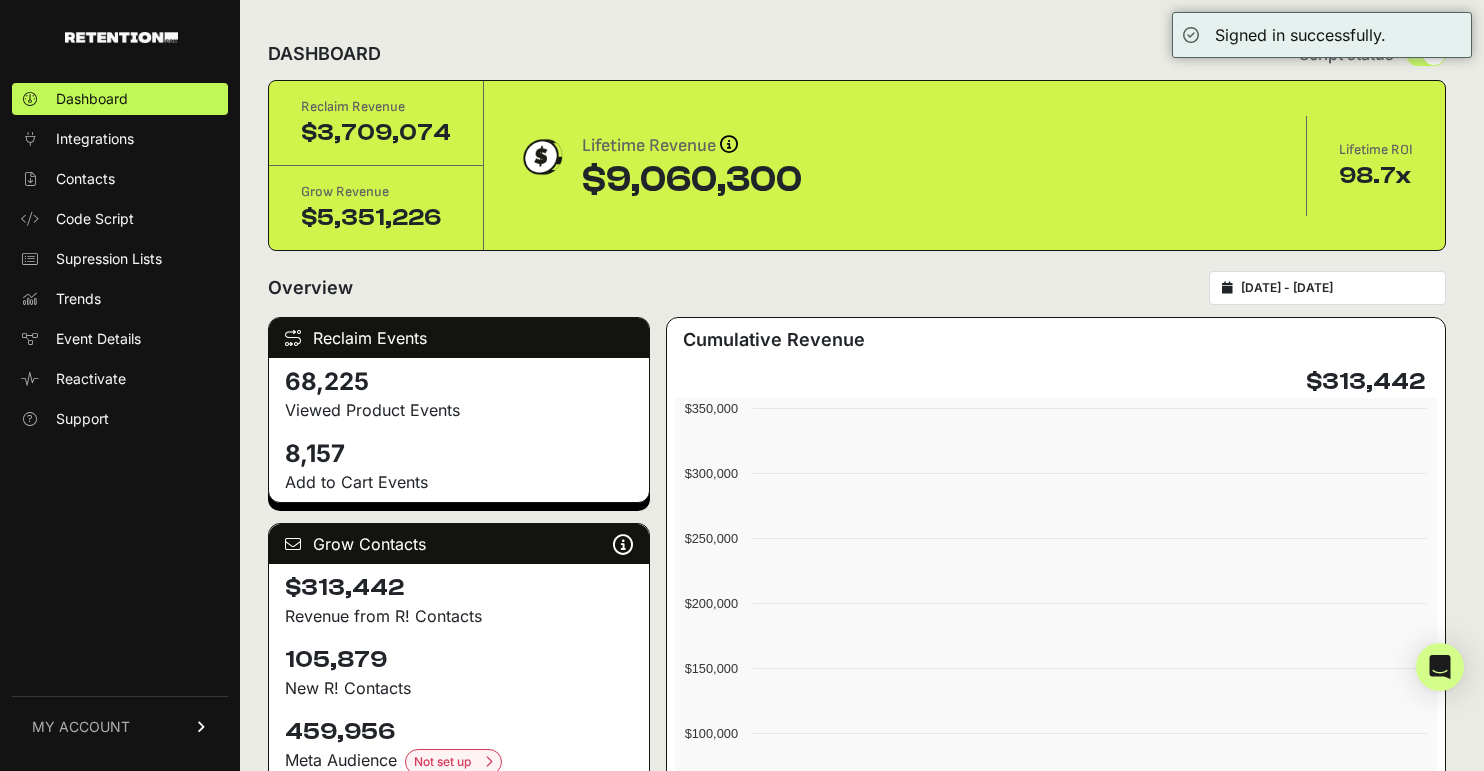 scroll, scrollTop: 0, scrollLeft: 0, axis: both 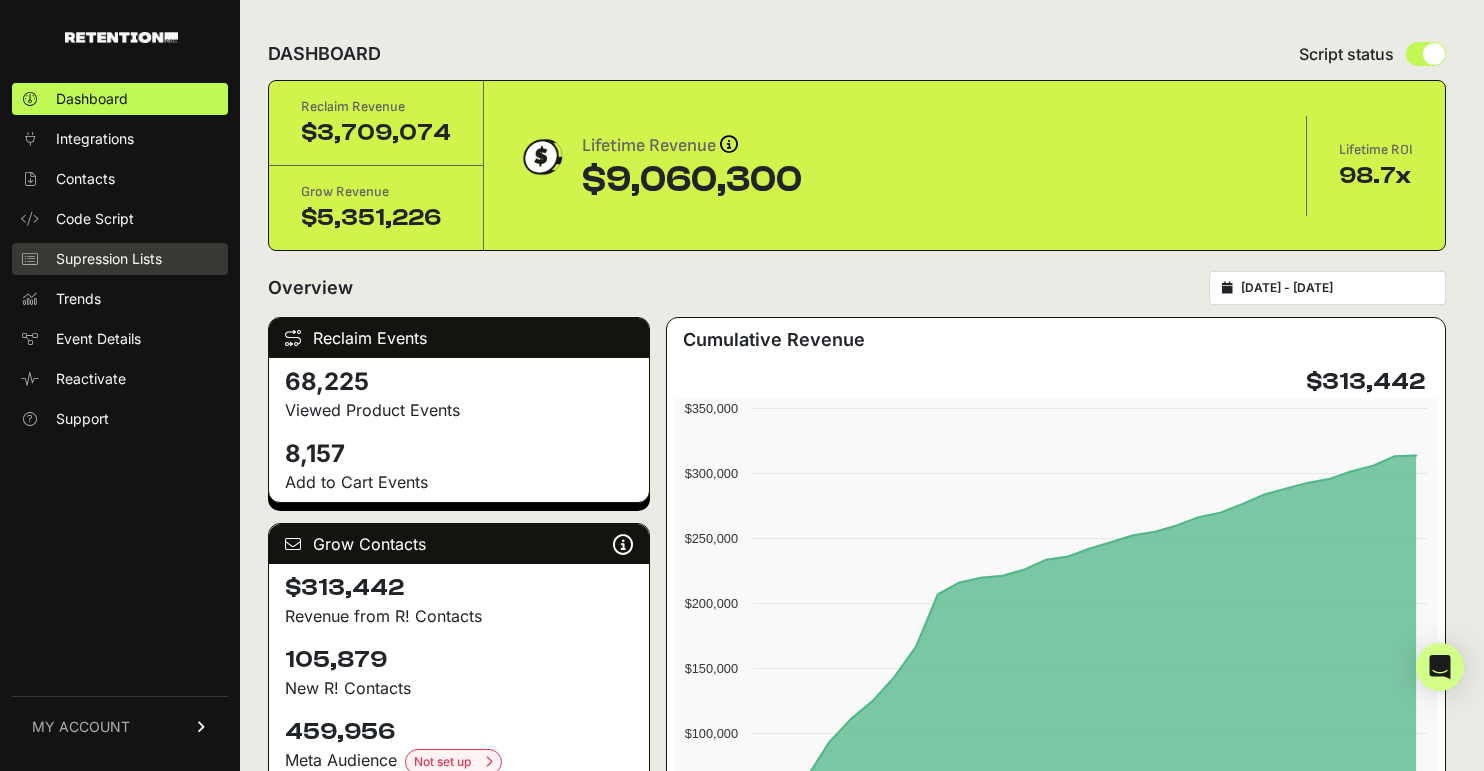 click on "Supression Lists" at bounding box center [109, 259] 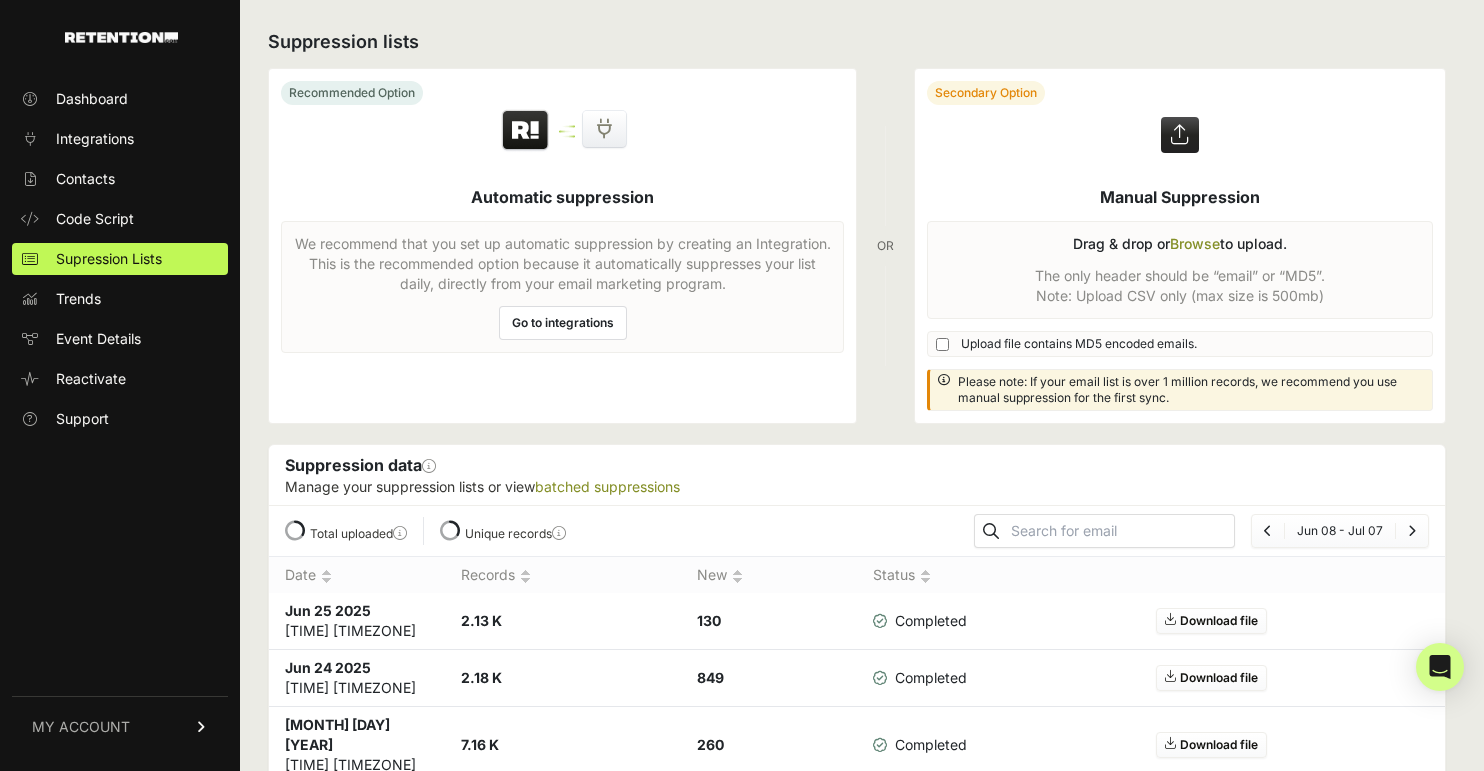 scroll, scrollTop: 0, scrollLeft: 0, axis: both 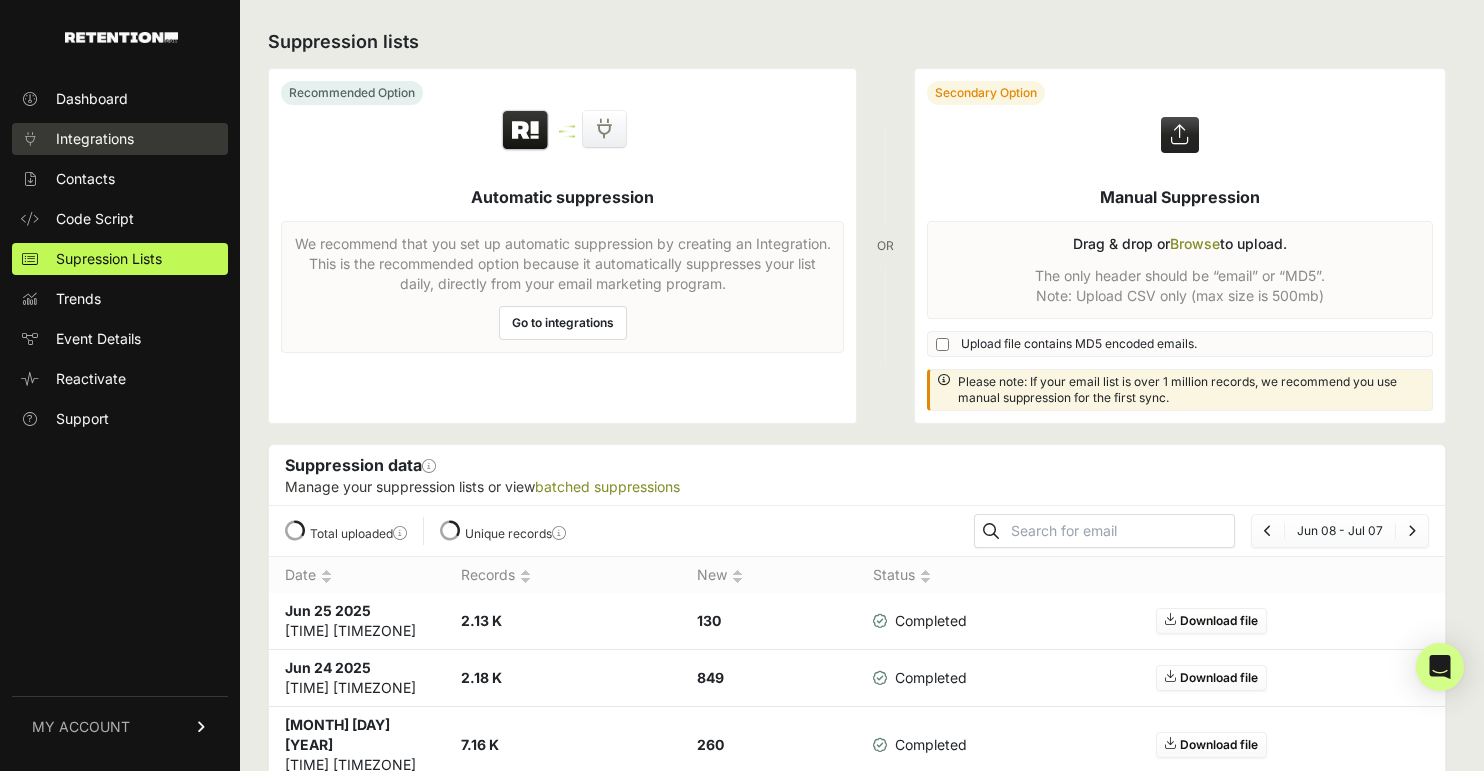 click on "Integrations" at bounding box center (95, 139) 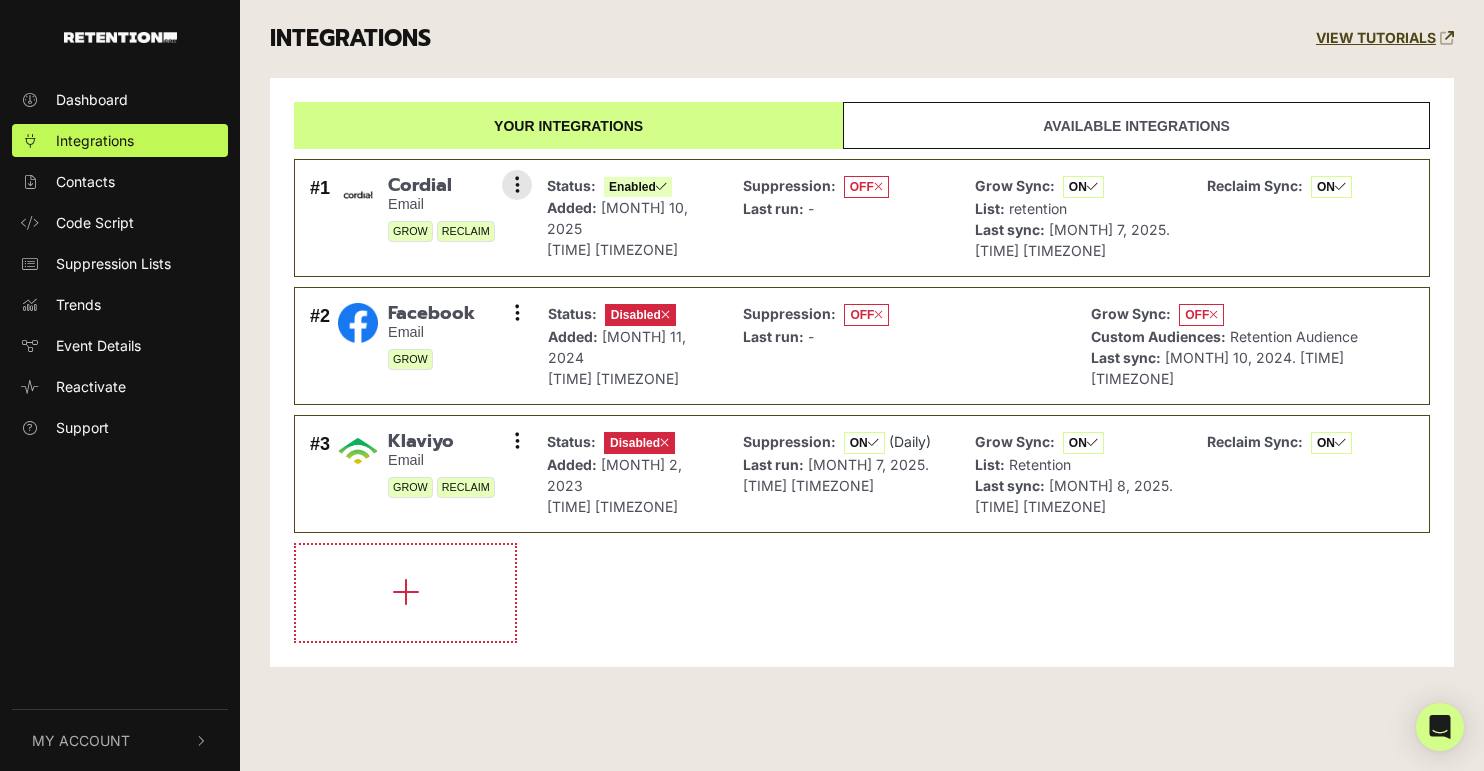 scroll, scrollTop: 0, scrollLeft: 0, axis: both 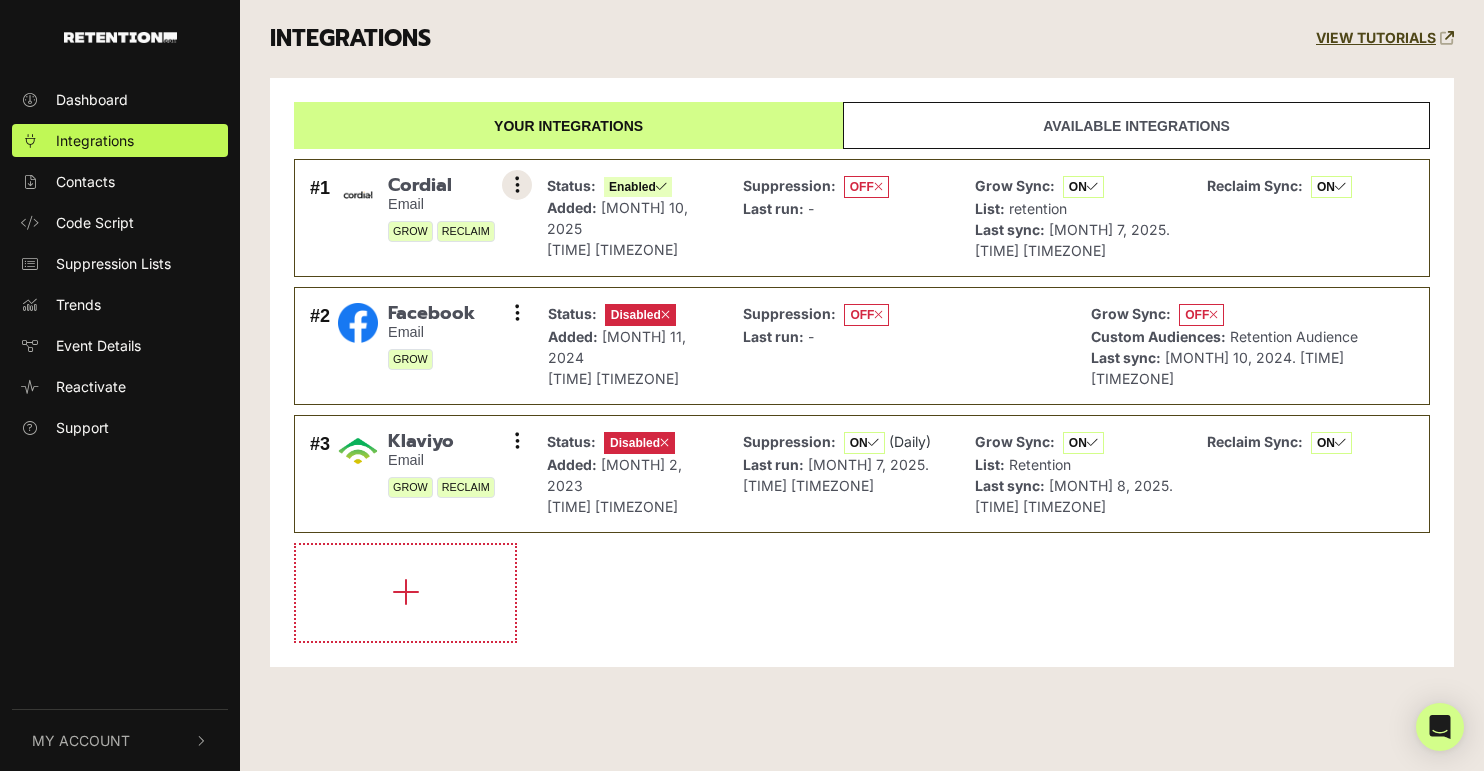 click at bounding box center (517, 185) 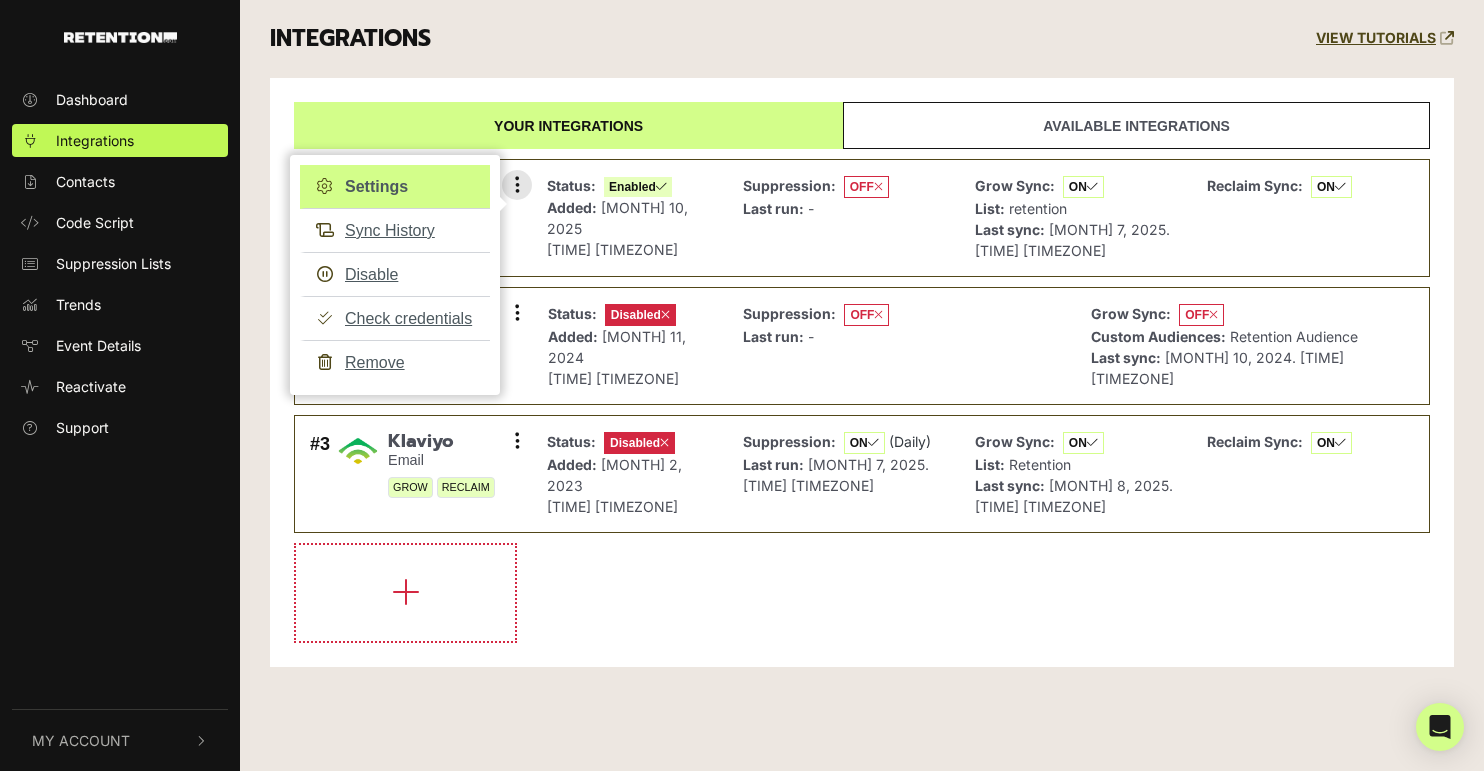 click on "Settings" at bounding box center (395, 187) 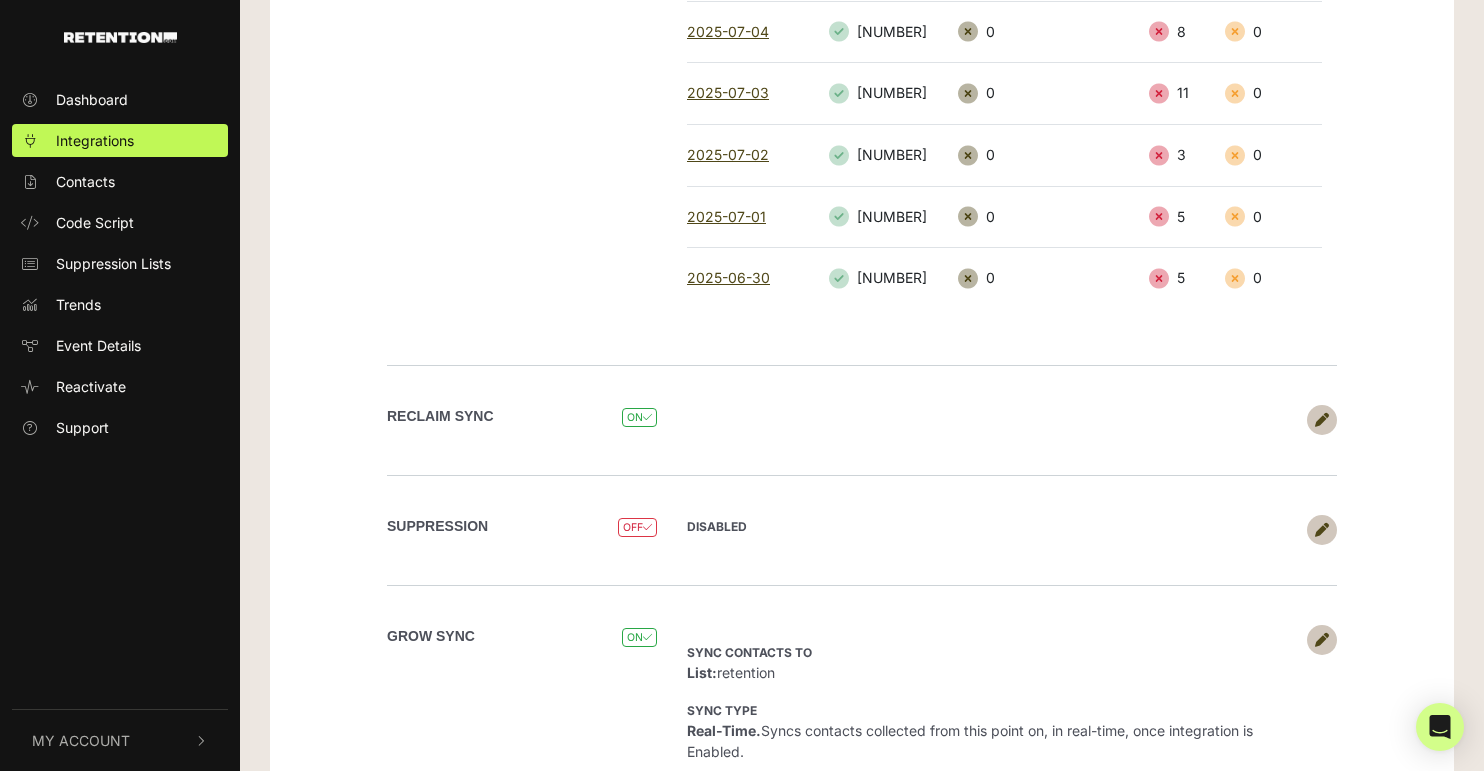 scroll, scrollTop: 516, scrollLeft: 0, axis: vertical 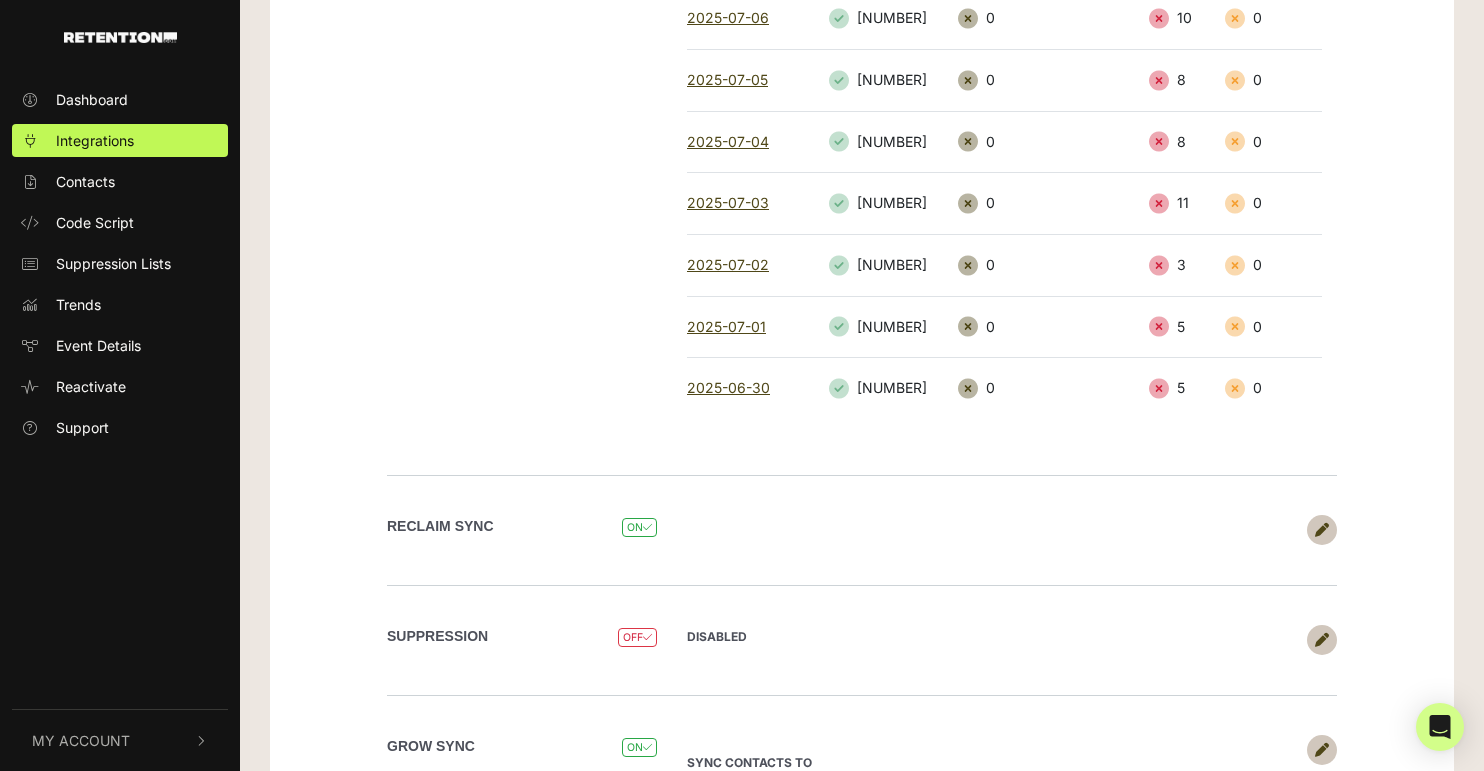 click at bounding box center [1322, 640] 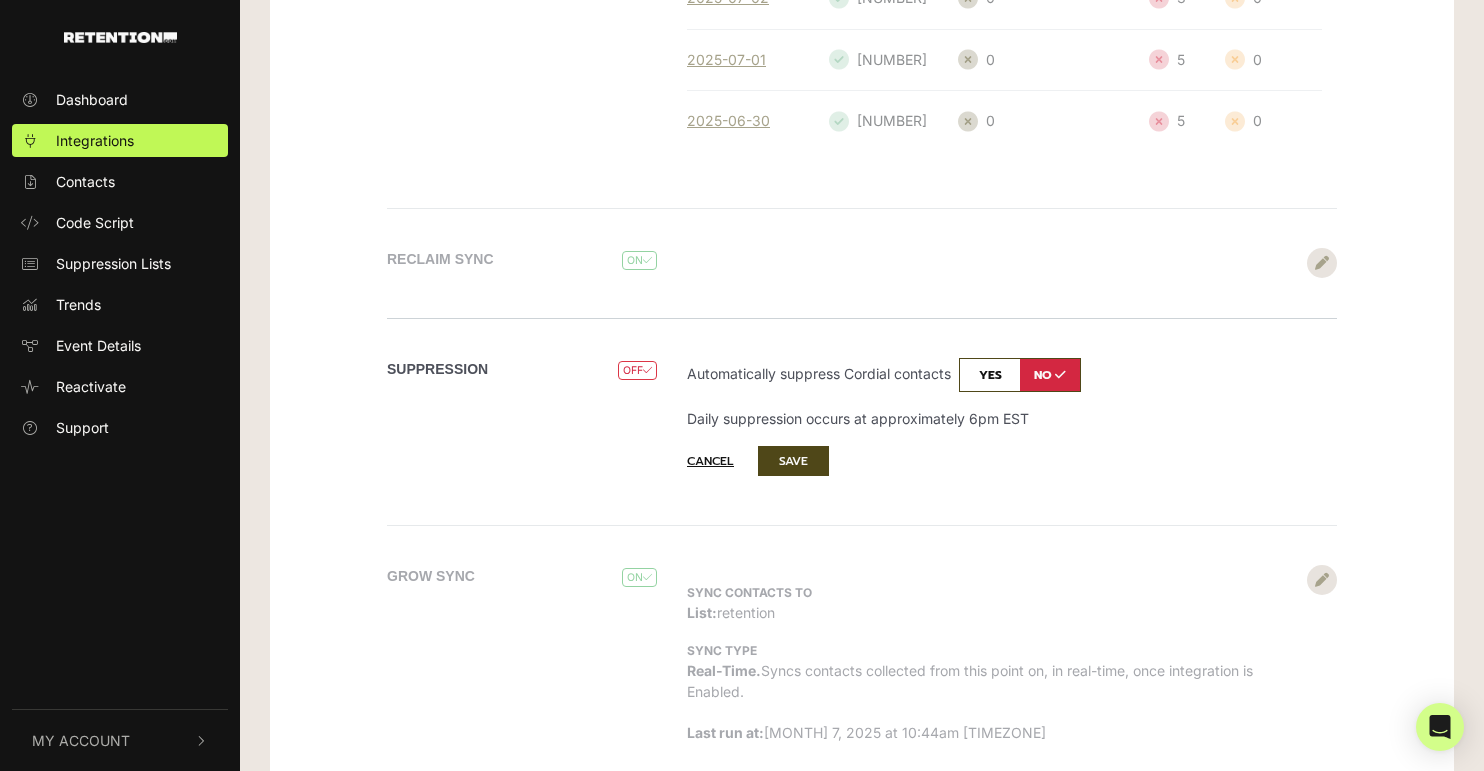 scroll, scrollTop: 775, scrollLeft: 0, axis: vertical 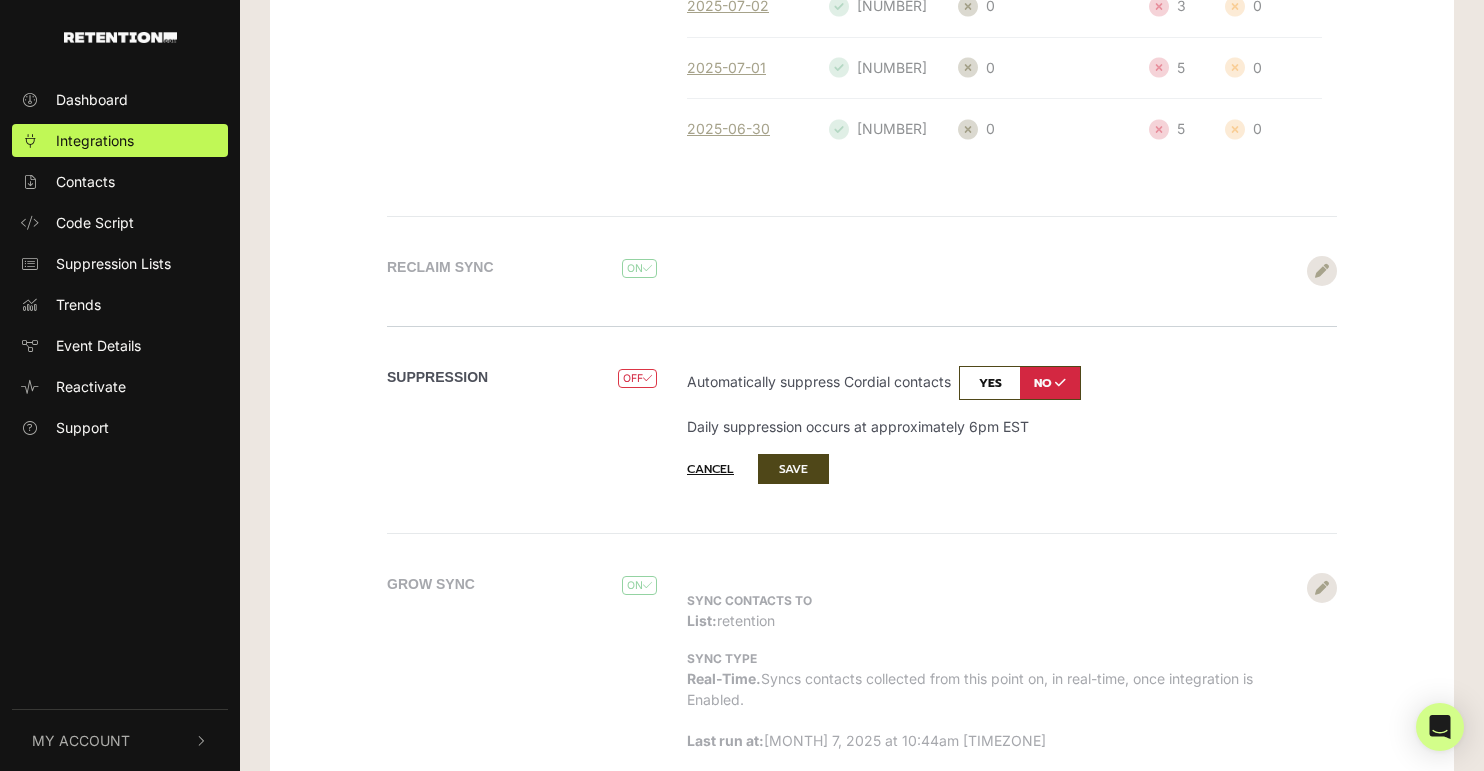 click at bounding box center [1020, 383] 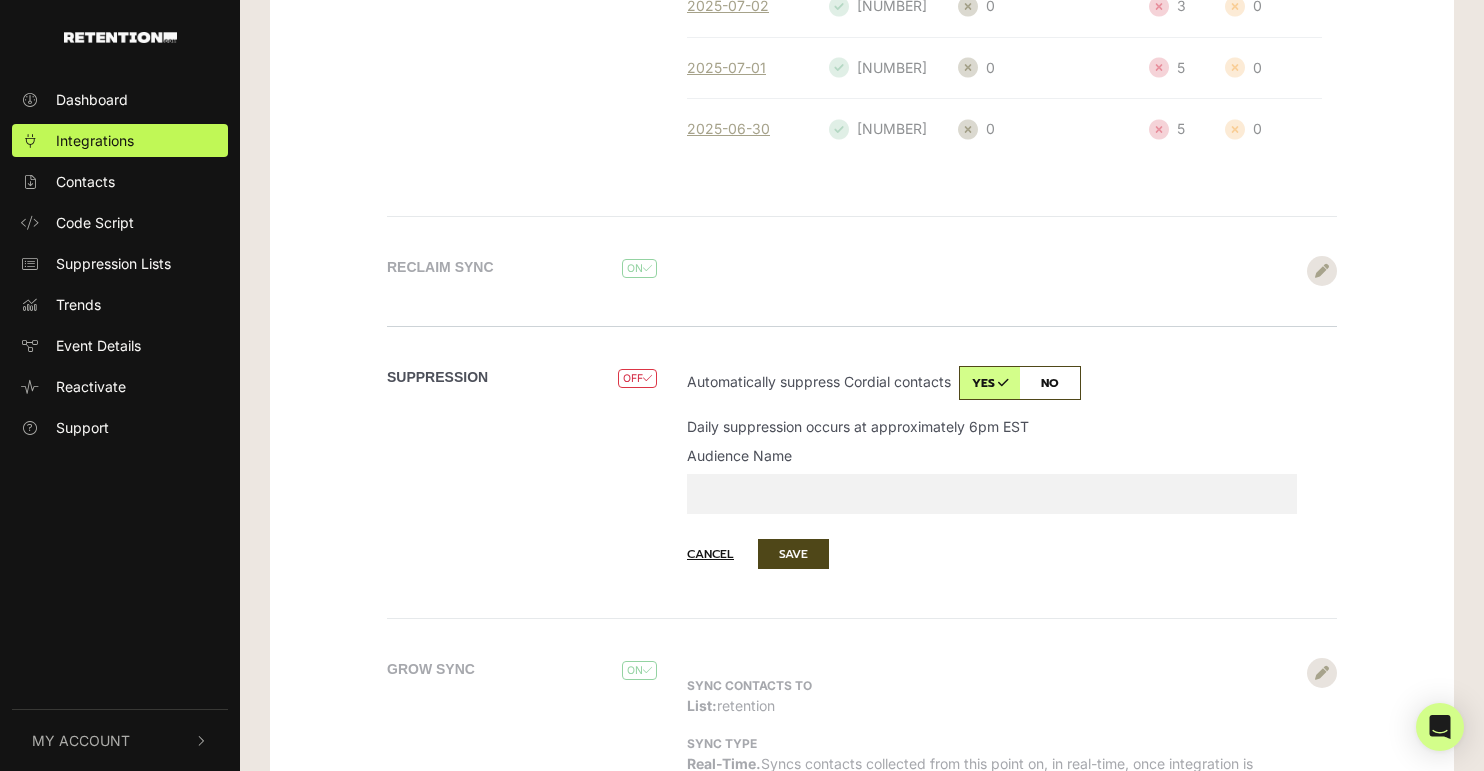 click on "Audience Name" at bounding box center [992, 494] 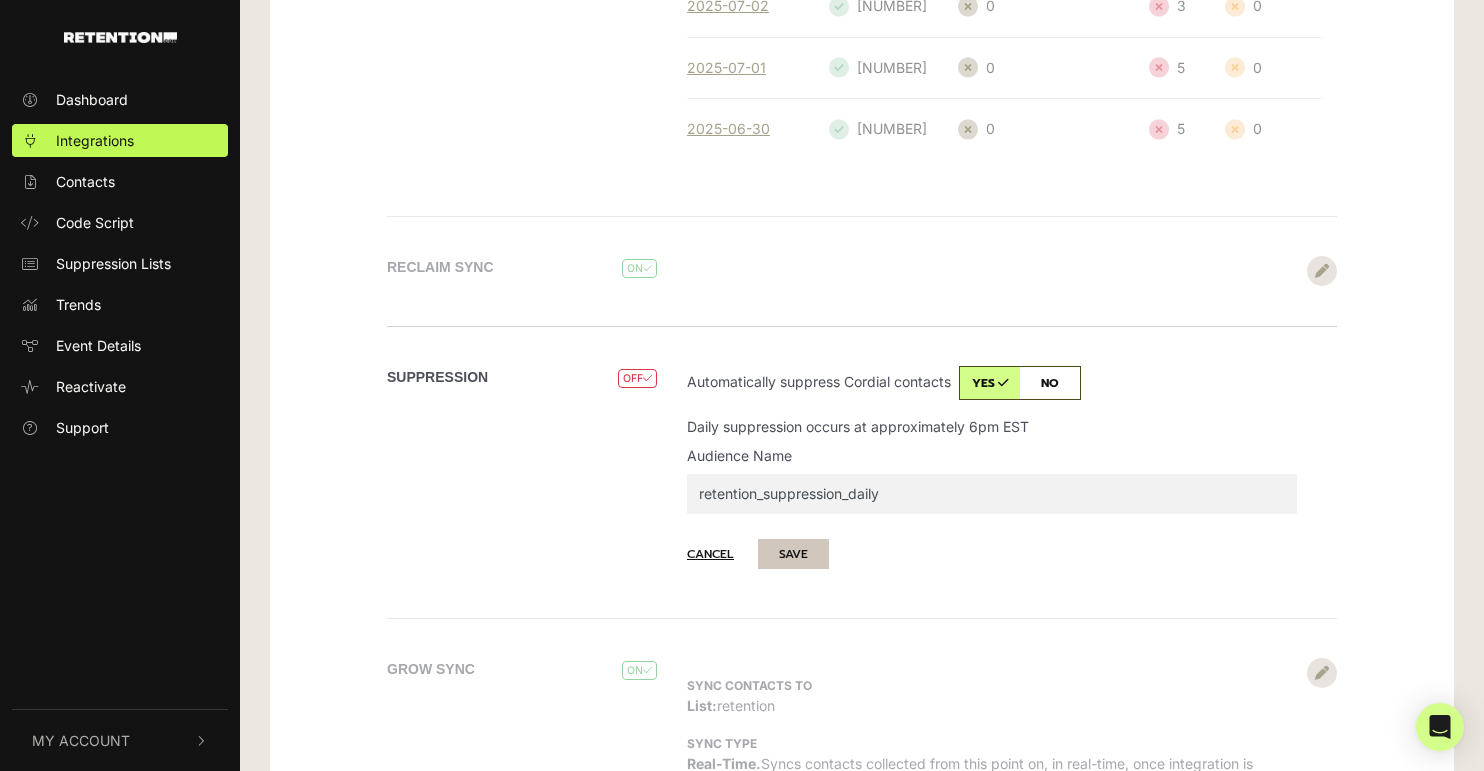 type on "retention_suppression_daily" 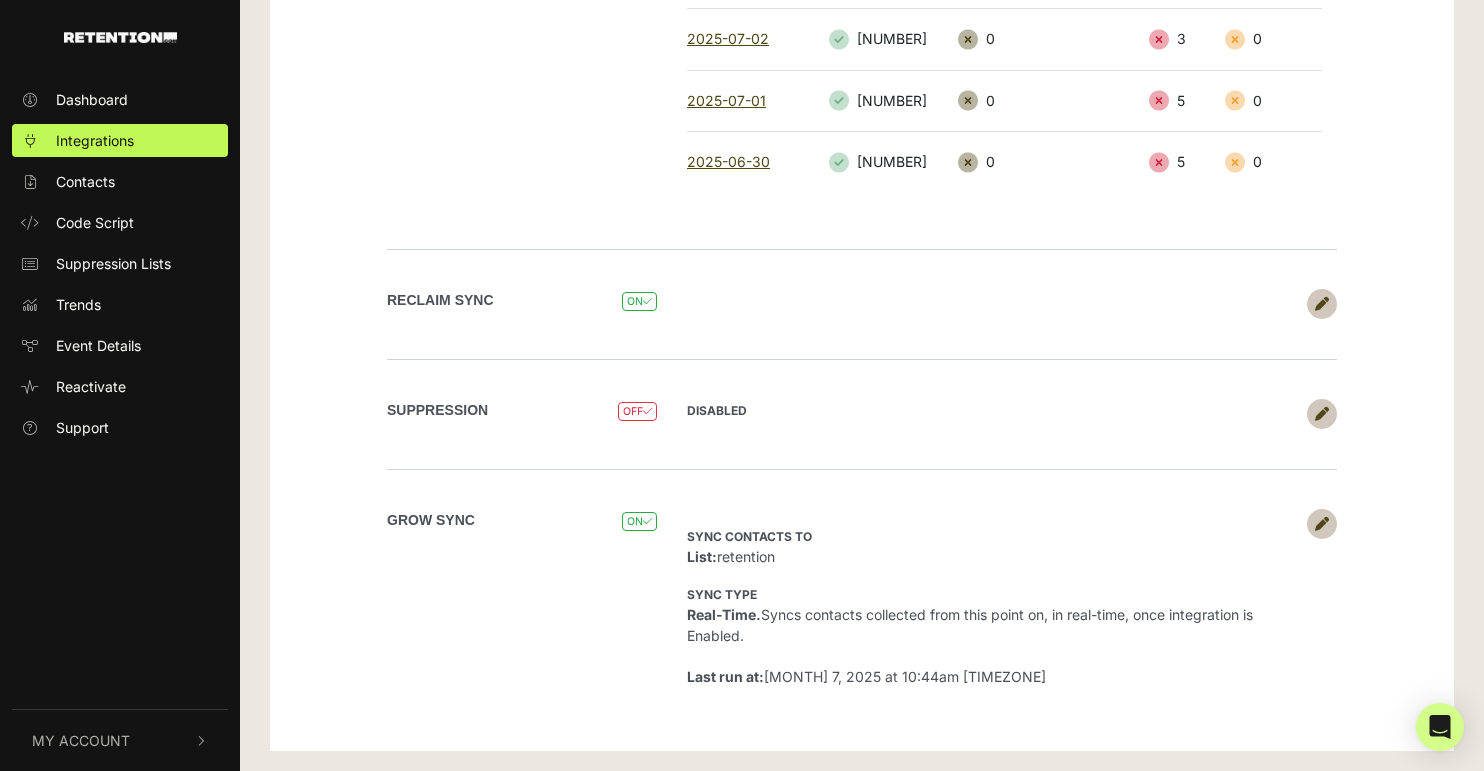 scroll, scrollTop: 733, scrollLeft: 0, axis: vertical 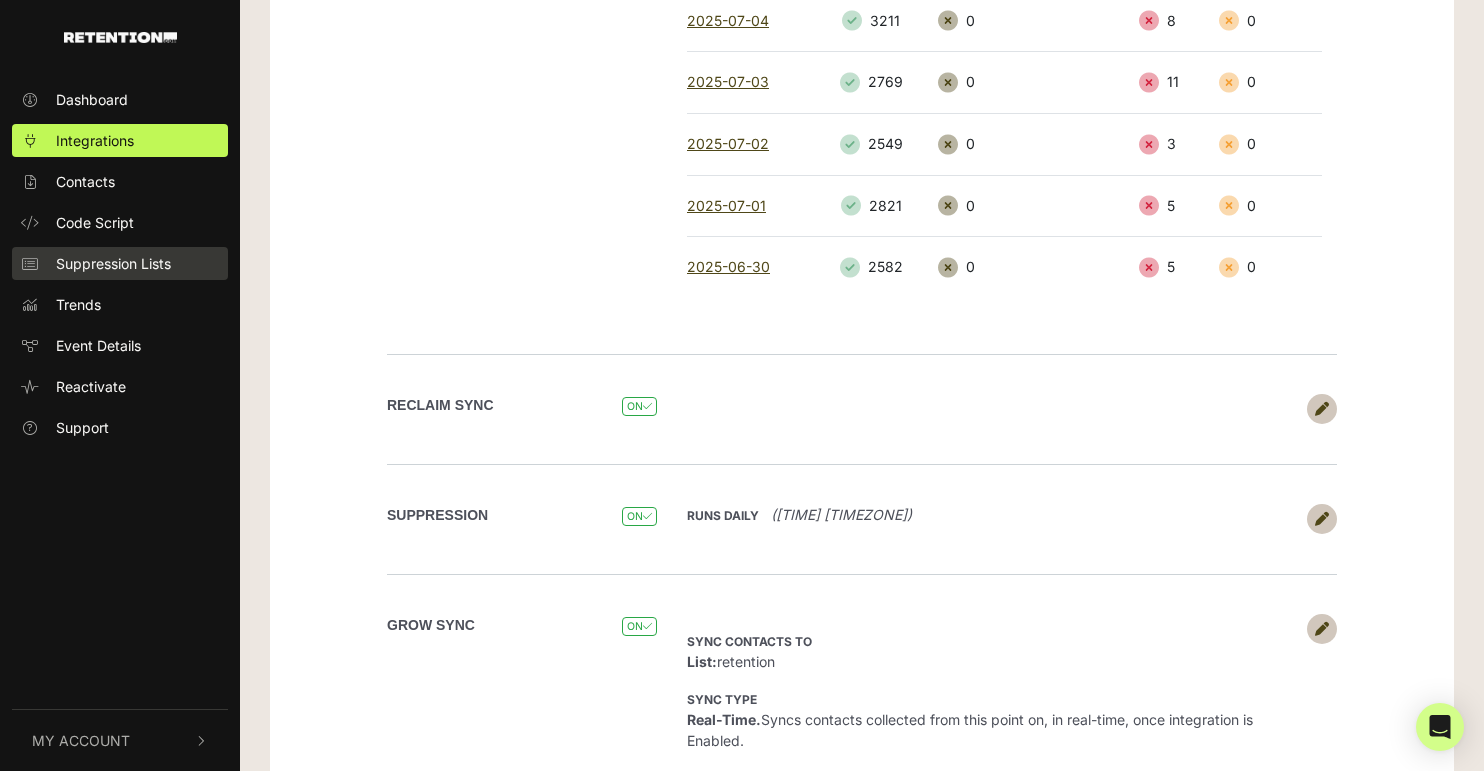 click on "Suppression Lists" at bounding box center (113, 263) 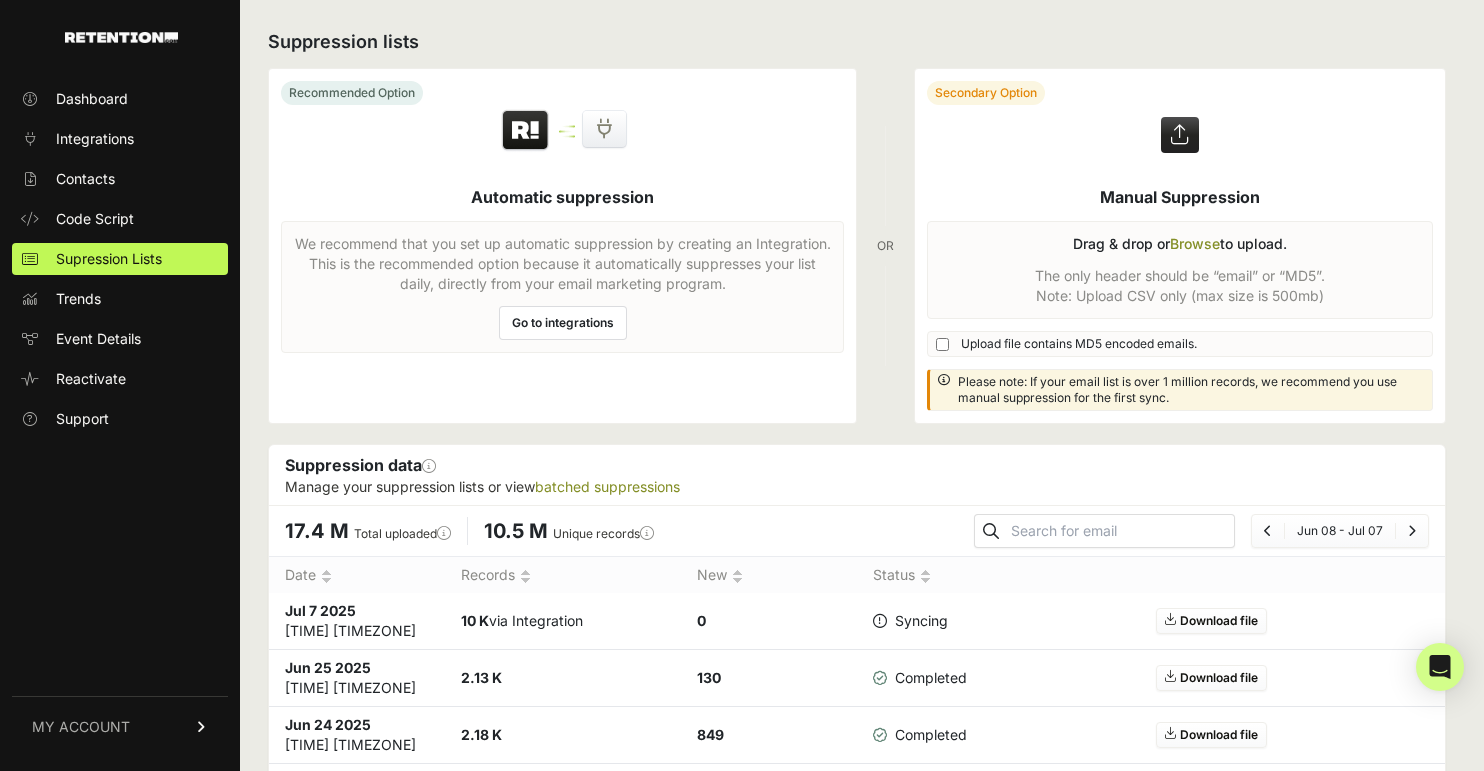 scroll, scrollTop: 0, scrollLeft: 0, axis: both 